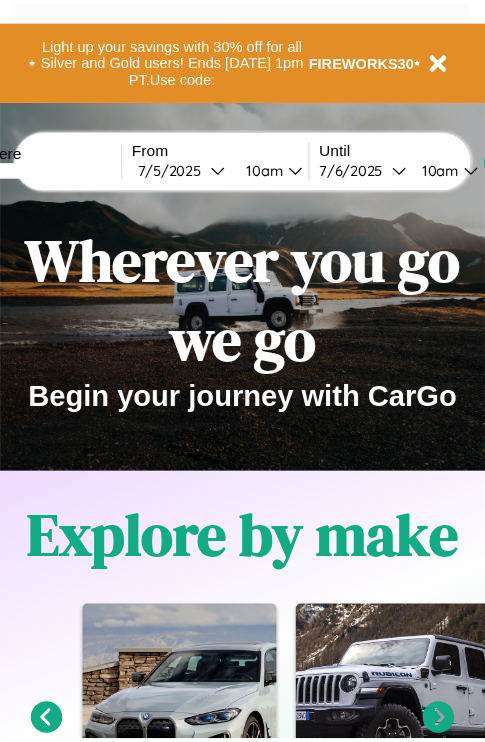 scroll, scrollTop: 0, scrollLeft: 0, axis: both 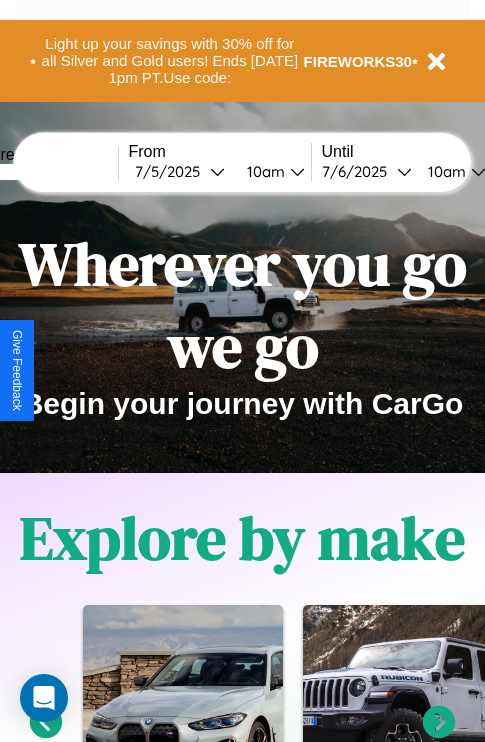 click at bounding box center (43, 172) 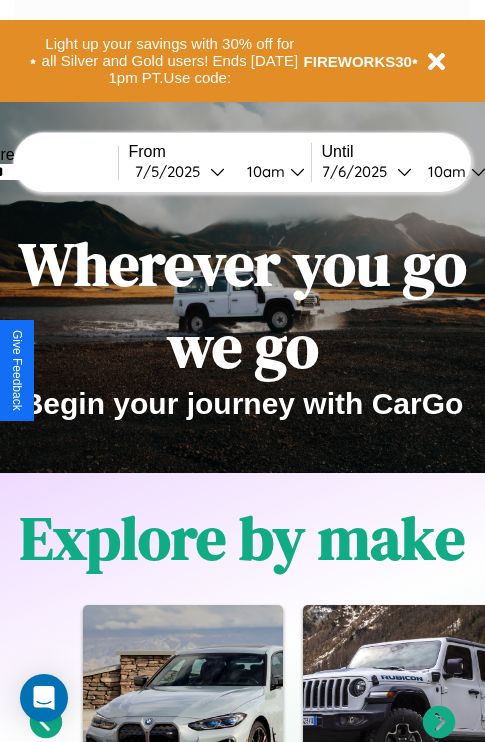 type on "******" 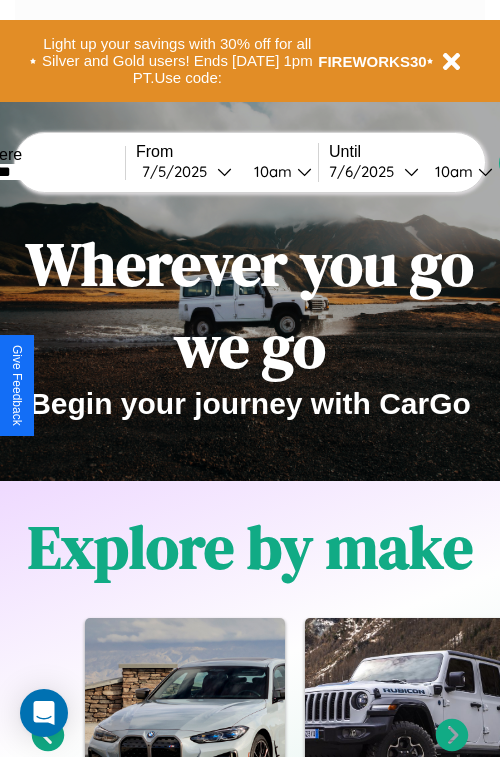 select on "*" 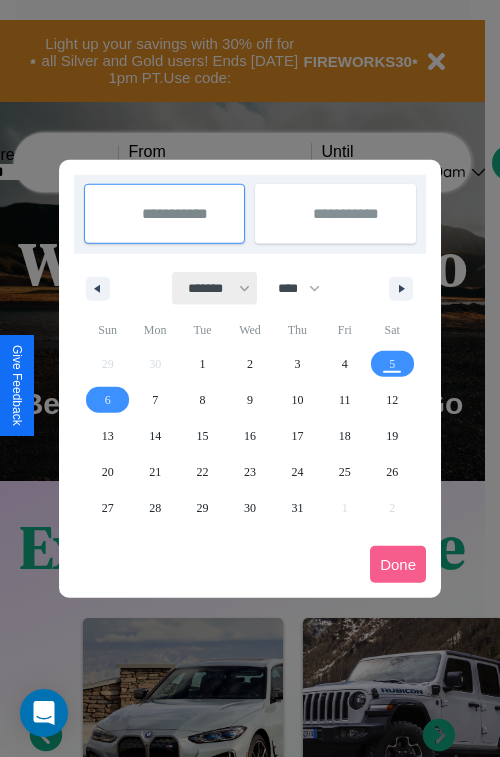 click on "******* ******** ***** ***** *** **** **** ****** ********* ******* ******** ********" at bounding box center (215, 288) 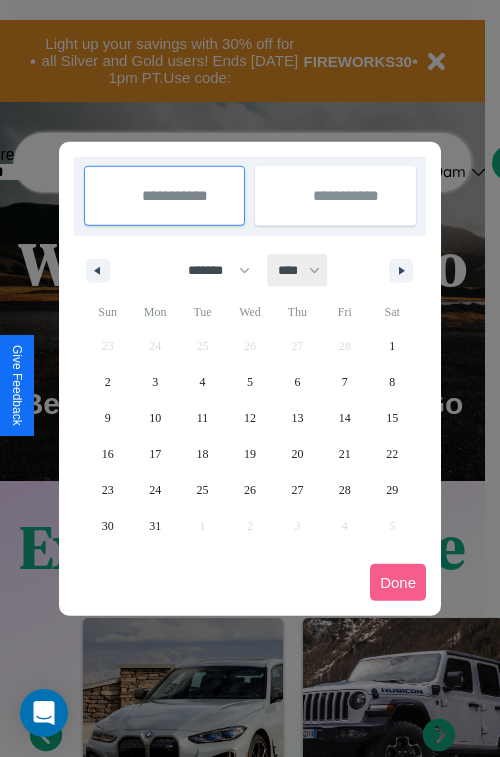 click on "**** **** **** **** **** **** **** **** **** **** **** **** **** **** **** **** **** **** **** **** **** **** **** **** **** **** **** **** **** **** **** **** **** **** **** **** **** **** **** **** **** **** **** **** **** **** **** **** **** **** **** **** **** **** **** **** **** **** **** **** **** **** **** **** **** **** **** **** **** **** **** **** **** **** **** **** **** **** **** **** **** **** **** **** **** **** **** **** **** **** **** **** **** **** **** **** **** **** **** **** **** **** **** **** **** **** **** **** **** **** **** **** **** **** **** **** **** **** **** **** ****" at bounding box center (298, 270) 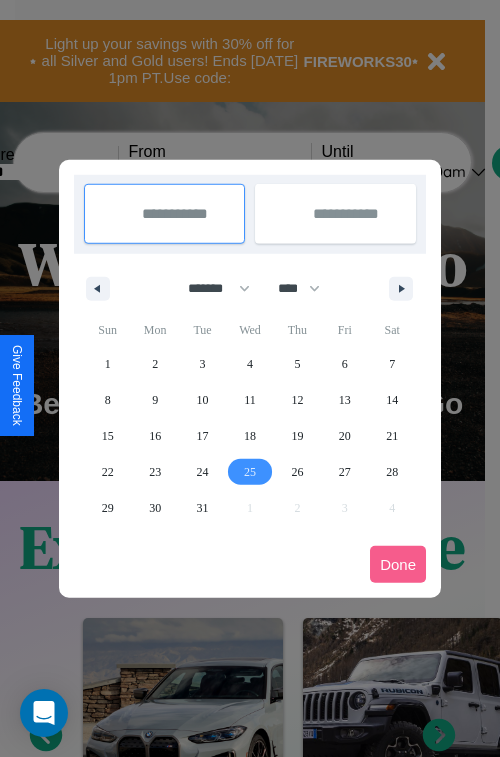 click on "25" at bounding box center [250, 472] 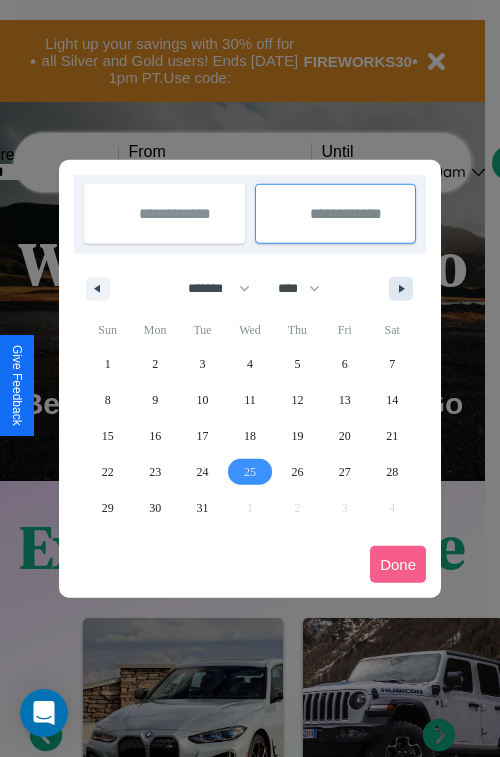 click at bounding box center [405, 289] 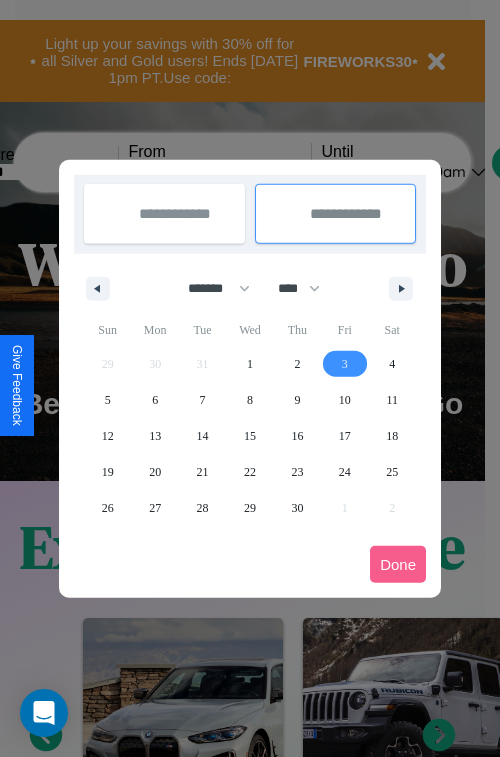 click on "3" at bounding box center (345, 364) 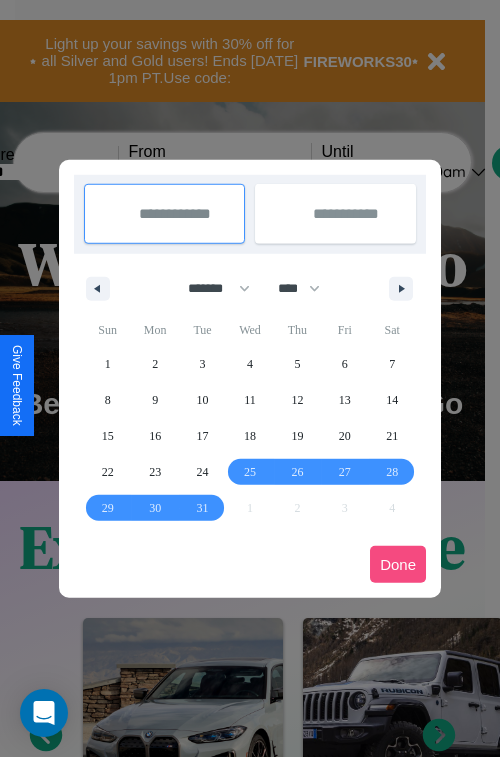click on "Done" at bounding box center (398, 564) 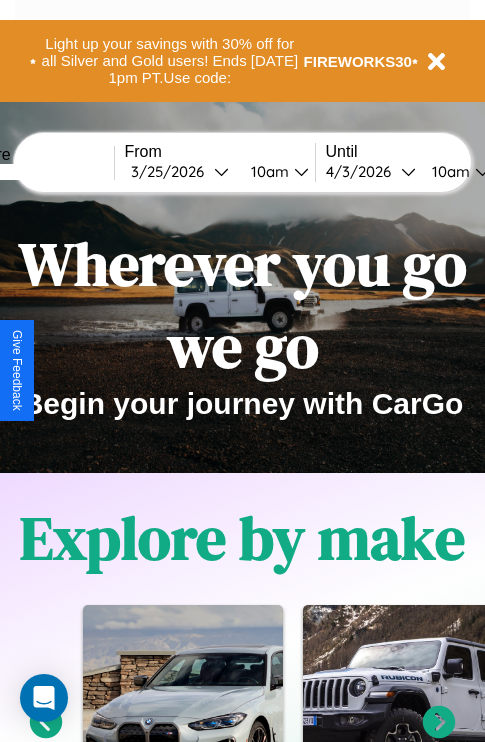 scroll, scrollTop: 0, scrollLeft: 72, axis: horizontal 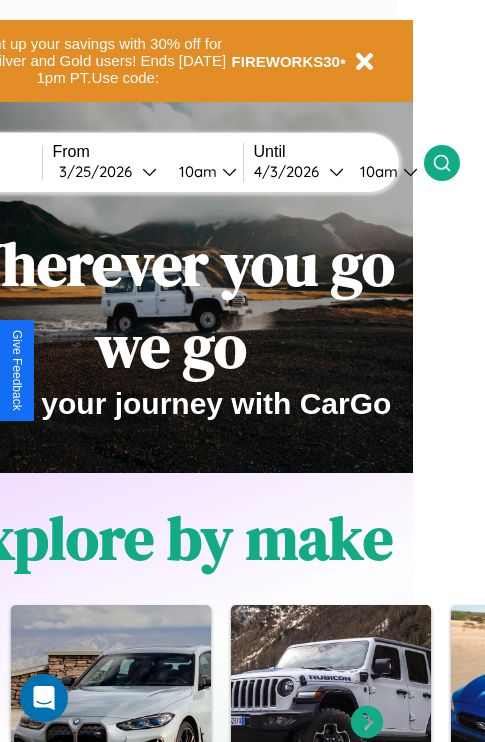 click 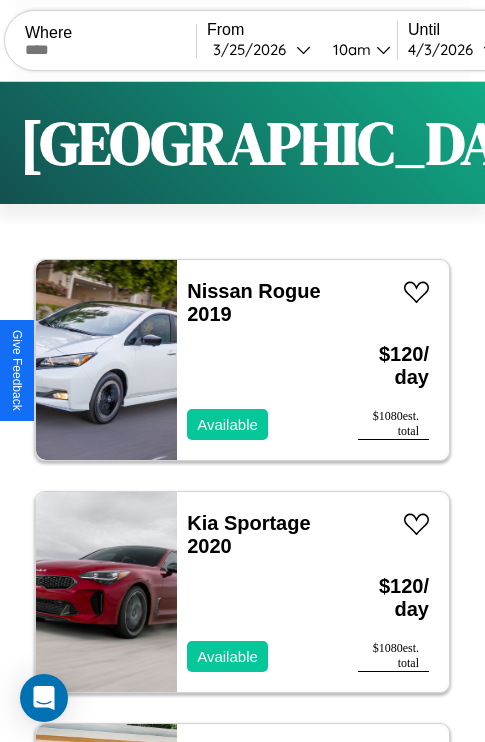 click on "Filters" at bounding box center [640, 143] 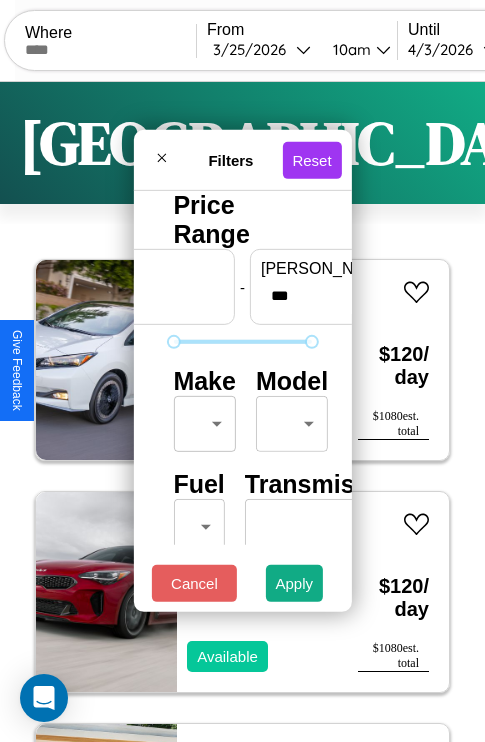 scroll, scrollTop: 162, scrollLeft: 0, axis: vertical 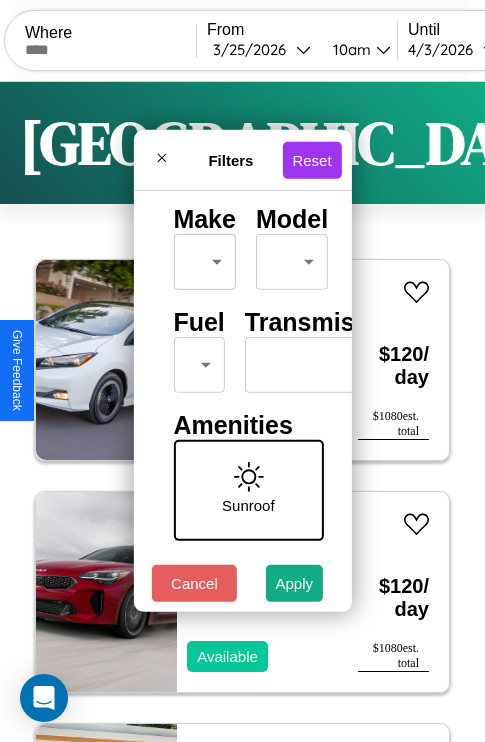 click on "CarGo Where From [DATE] 10am Until [DATE] 10am Become a Host Login Sign Up Denver Filters 151  cars in this area These cars can be picked up in this city. Nissan   Rogue   2019 Available $ 120  / day $ 1080  est. total Kia   Sportage   2020 Available $ 120  / day $ 1080  est. total Lincoln   Town Car   2016 Available $ 40  / day $ 360  est. total Audi   RS Q8   2014 Available $ 110  / day $ 990  est. total GMC   DS   2018 Available $ 130  / day $ 1170  est. total Lamborghini   147   2021 Available $ 160  / day $ 1440  est. total BMW   330i   2018 Available $ 90  / day $ 810  est. total Volvo   WIA   2016 Available $ 120  / day $ 1080  est. total Mazda   CX-3   2024 Available $ 200  / day $ 1800  est. total Infiniti   FX50   2014 Unavailable $ 100  / day $ 900  est. total Volvo   B10M   2024 Available $ 100  / day $ 900  est. total Hummer   H2   2014 Available $ 50  / day $ 450  est. total Infiniti   JX35   2020 Available $ 80  / day $ 720  est. total Aston [PERSON_NAME]   V8   2014 Available $ 200 $" at bounding box center (242, 412) 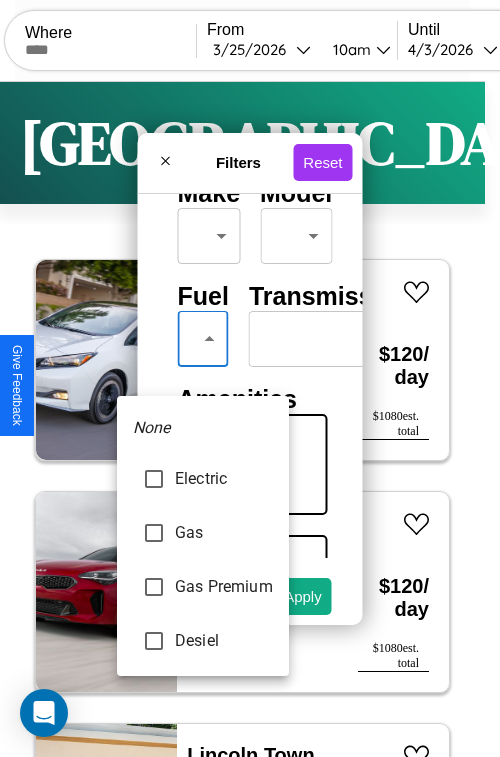 type on "******" 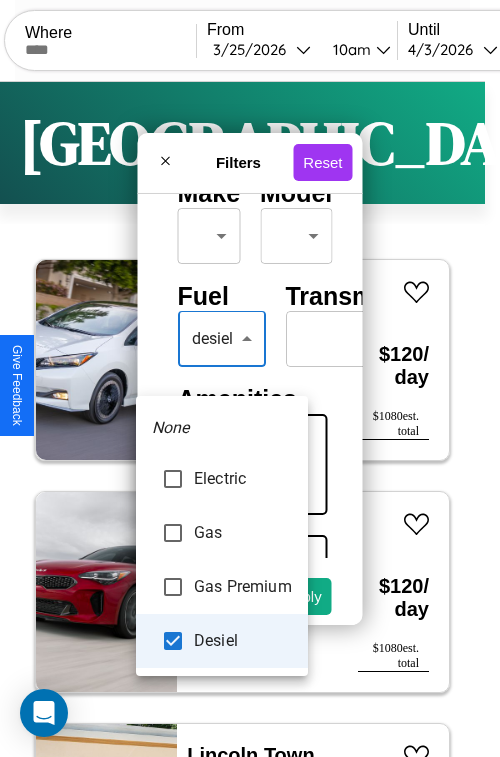 click at bounding box center [250, 378] 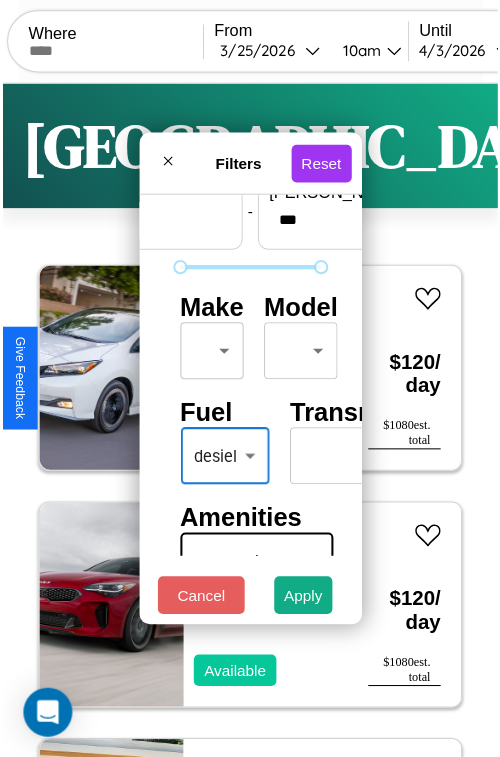 scroll, scrollTop: 59, scrollLeft: 0, axis: vertical 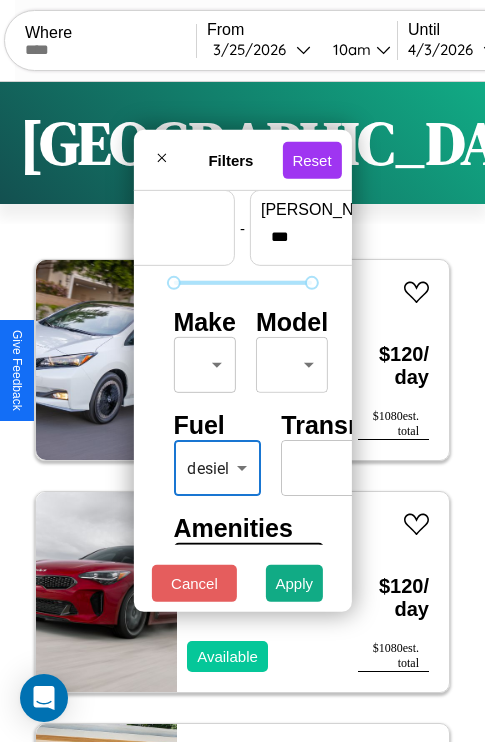click on "CarGo Where From [DATE] 10am Until [DATE] 10am Become a Host Login Sign Up Denver Filters 151  cars in this area These cars can be picked up in this city. Nissan   Rogue   2019 Available $ 120  / day $ 1080  est. total Kia   Sportage   2020 Available $ 120  / day $ 1080  est. total Lincoln   Town Car   2016 Available $ 40  / day $ 360  est. total Audi   RS Q8   2014 Available $ 110  / day $ 990  est. total GMC   DS   2018 Available $ 130  / day $ 1170  est. total Lamborghini   147   2021 Available $ 160  / day $ 1440  est. total BMW   330i   2018 Available $ 90  / day $ 810  est. total Volvo   WIA   2016 Available $ 120  / day $ 1080  est. total Mazda   CX-3   2024 Available $ 200  / day $ 1800  est. total Infiniti   FX50   2014 Unavailable $ 100  / day $ 900  est. total Volvo   B10M   2024 Available $ 100  / day $ 900  est. total Hummer   H2   2014 Available $ 50  / day $ 450  est. total Infiniti   JX35   2020 Available $ 80  / day $ 720  est. total Aston [PERSON_NAME]   V8   2014 Available $ 200 $" at bounding box center (242, 412) 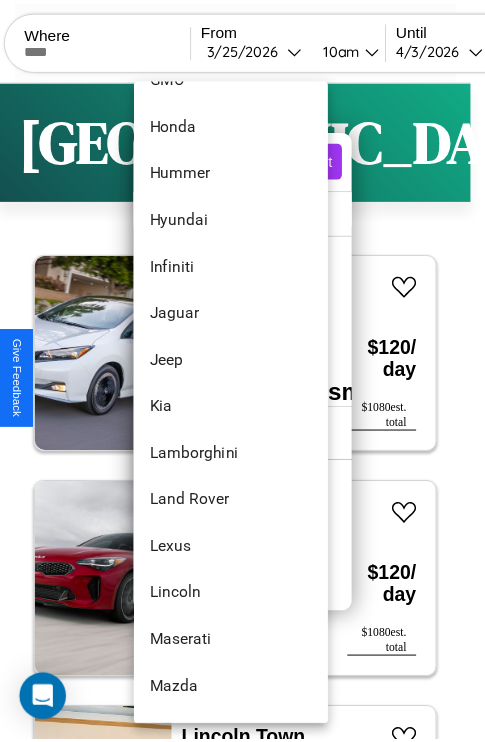 scroll, scrollTop: 758, scrollLeft: 0, axis: vertical 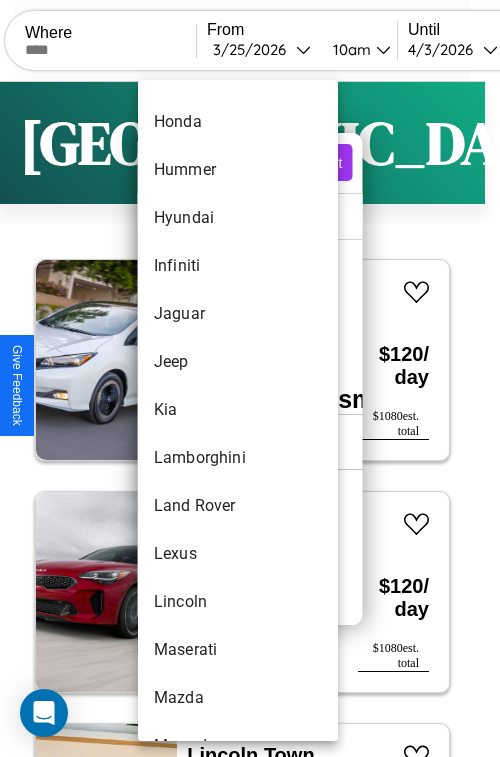 click on "Kia" at bounding box center [238, 410] 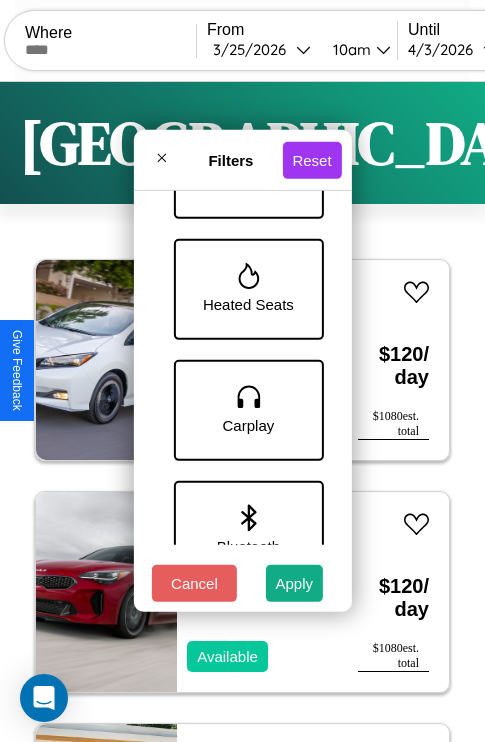 scroll, scrollTop: 1135, scrollLeft: 0, axis: vertical 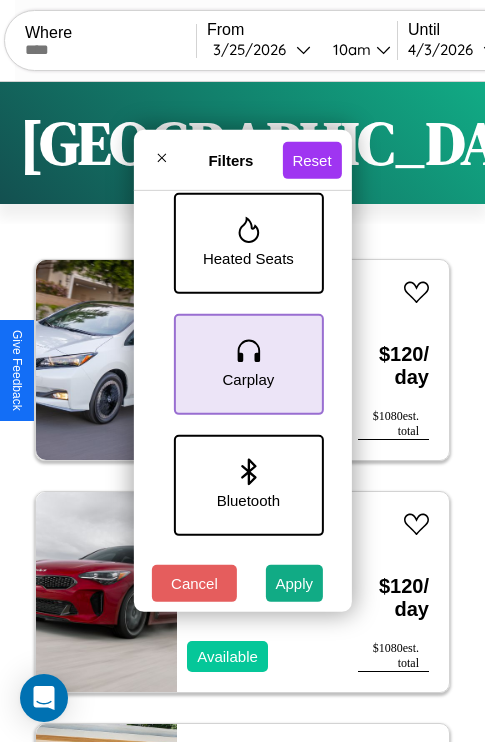 click 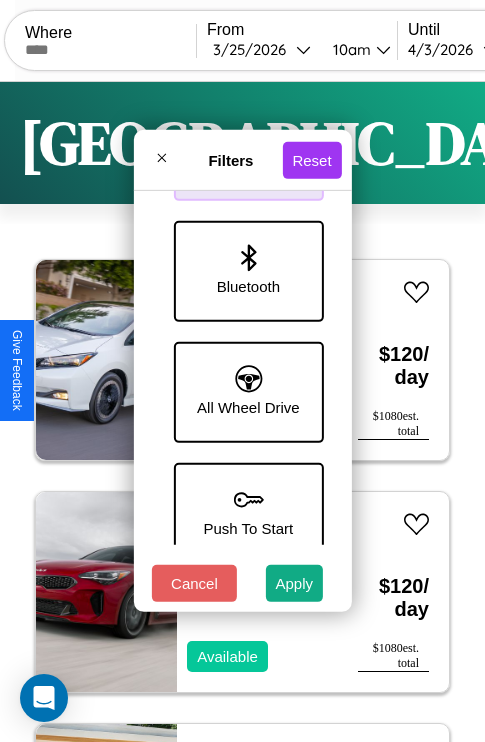 scroll, scrollTop: 1374, scrollLeft: 0, axis: vertical 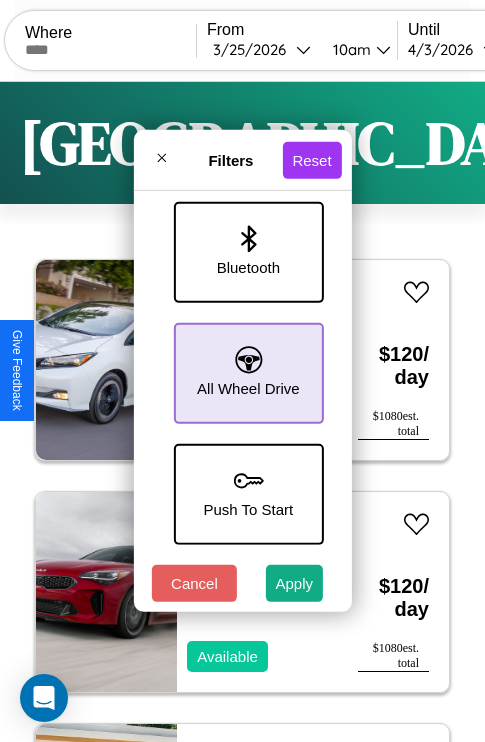 click 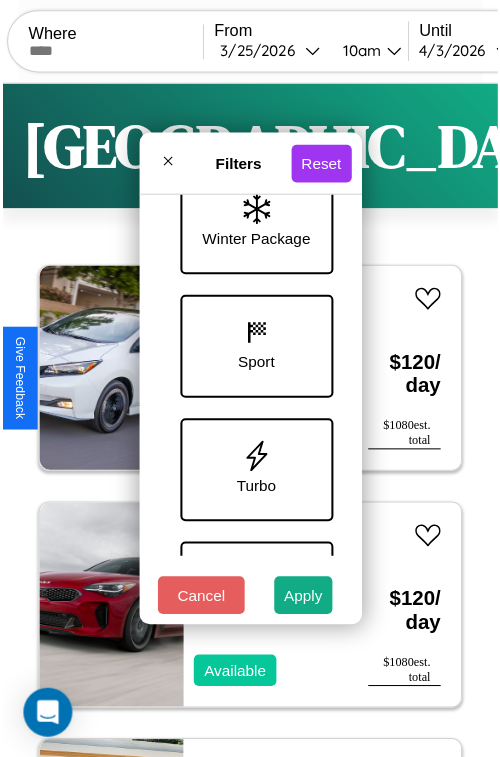 scroll, scrollTop: 772, scrollLeft: 0, axis: vertical 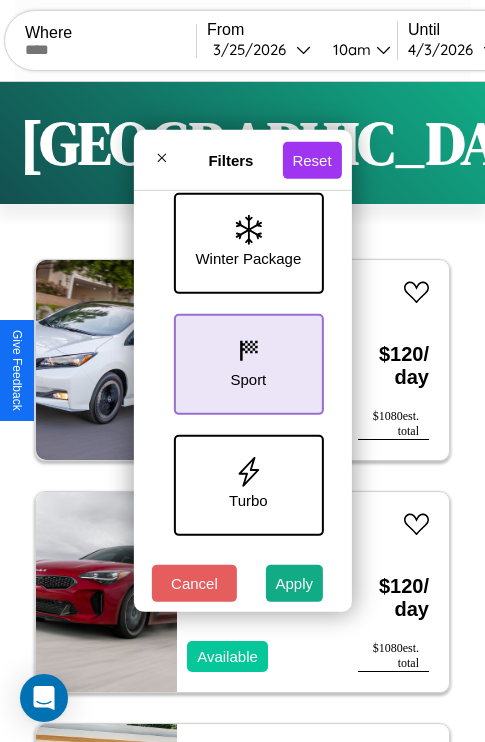 click 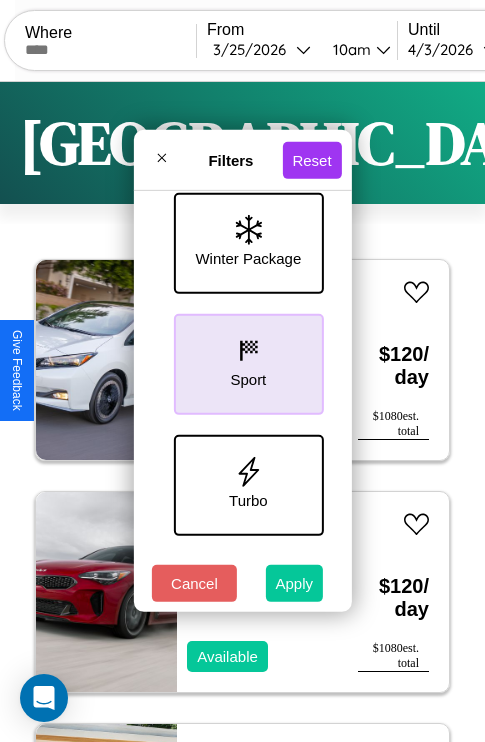 click on "Apply" at bounding box center (295, 583) 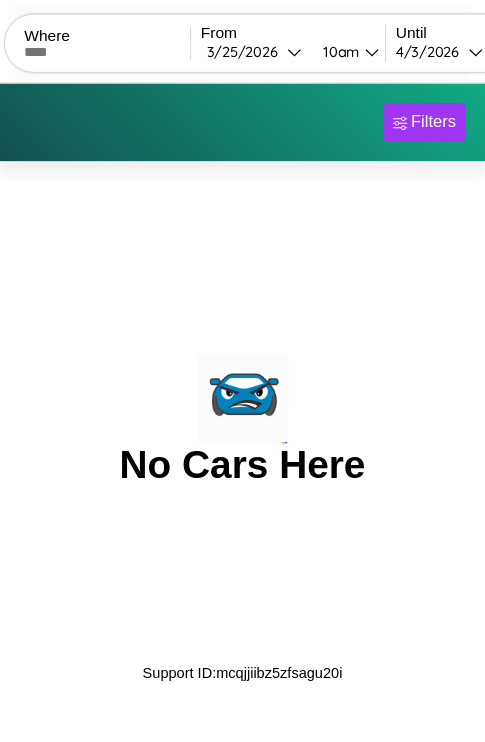scroll, scrollTop: 0, scrollLeft: 0, axis: both 